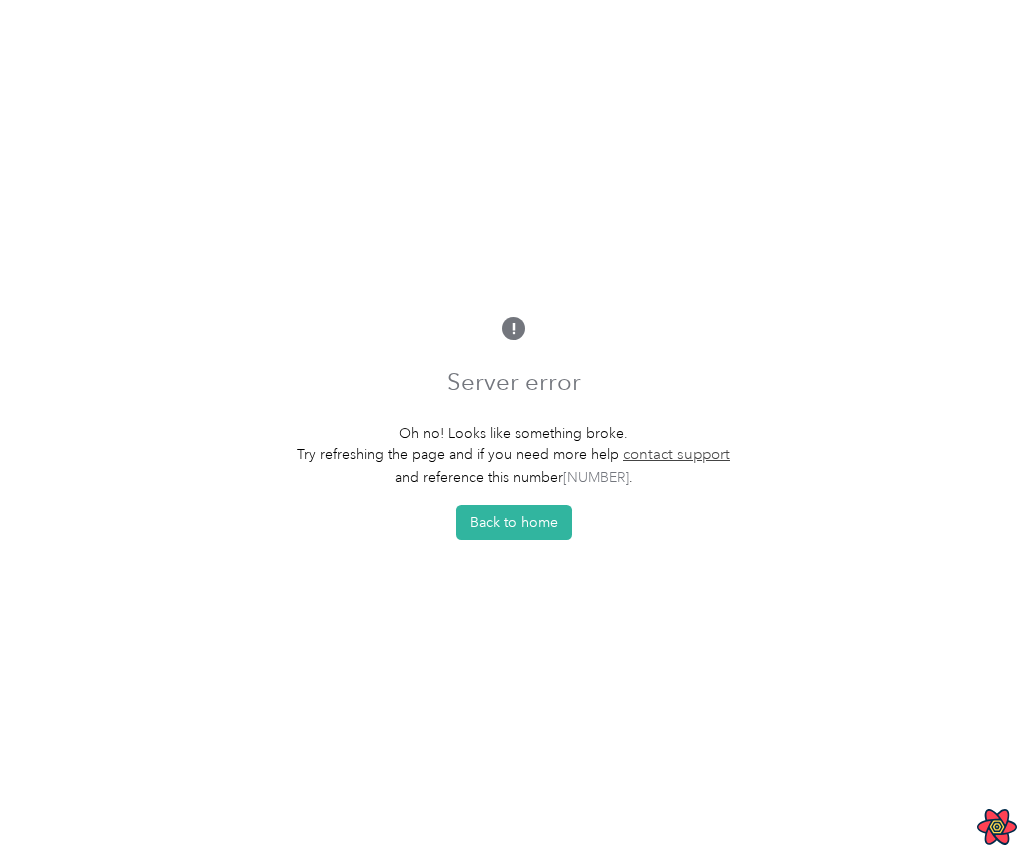 scroll, scrollTop: 0, scrollLeft: 0, axis: both 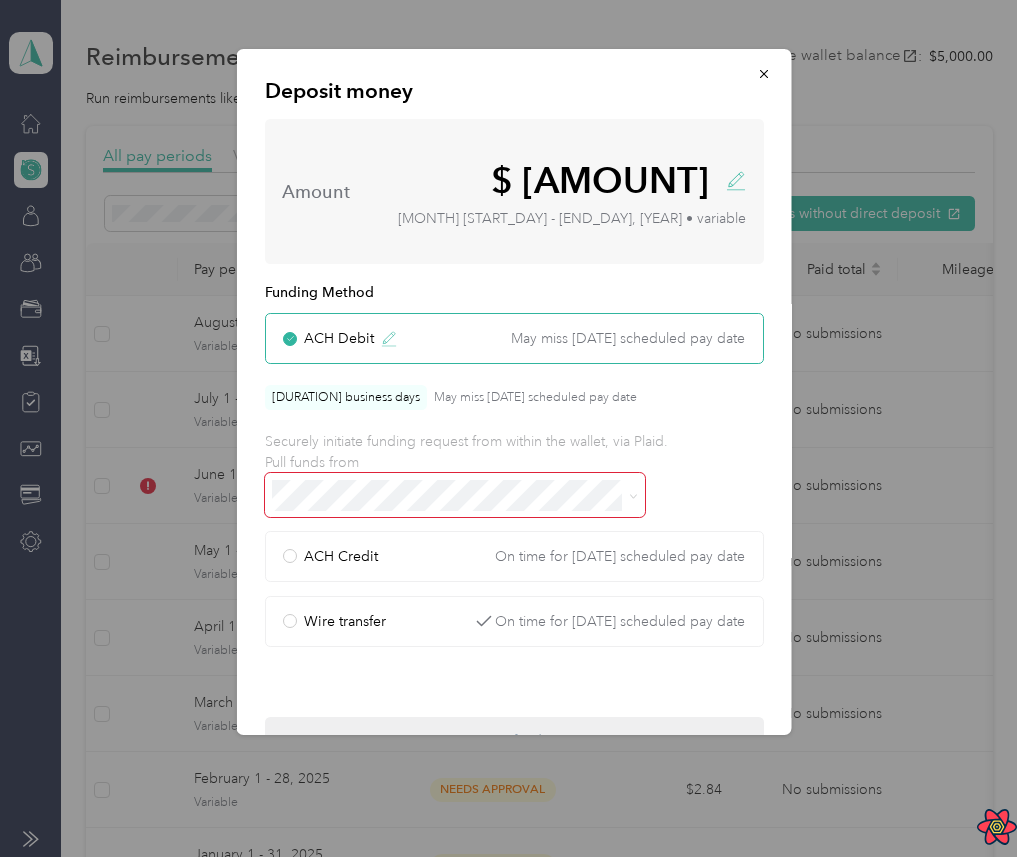 click at bounding box center [454, 495] 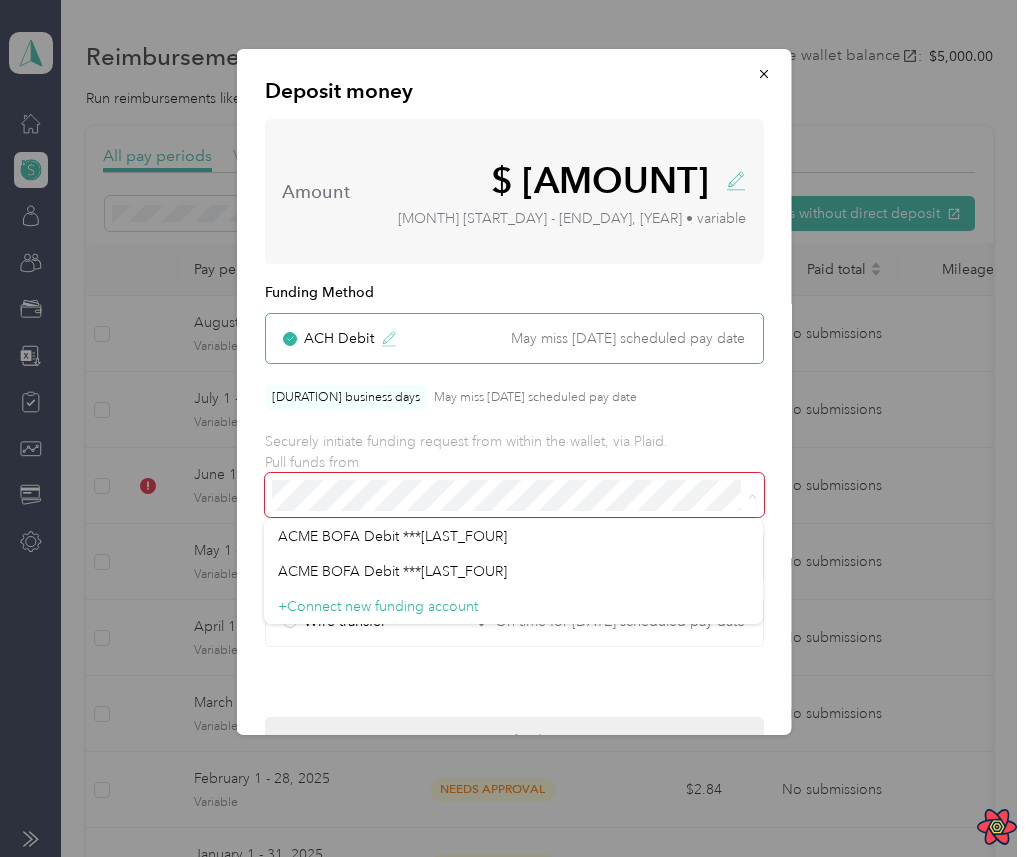 click at bounding box center (513, 495) 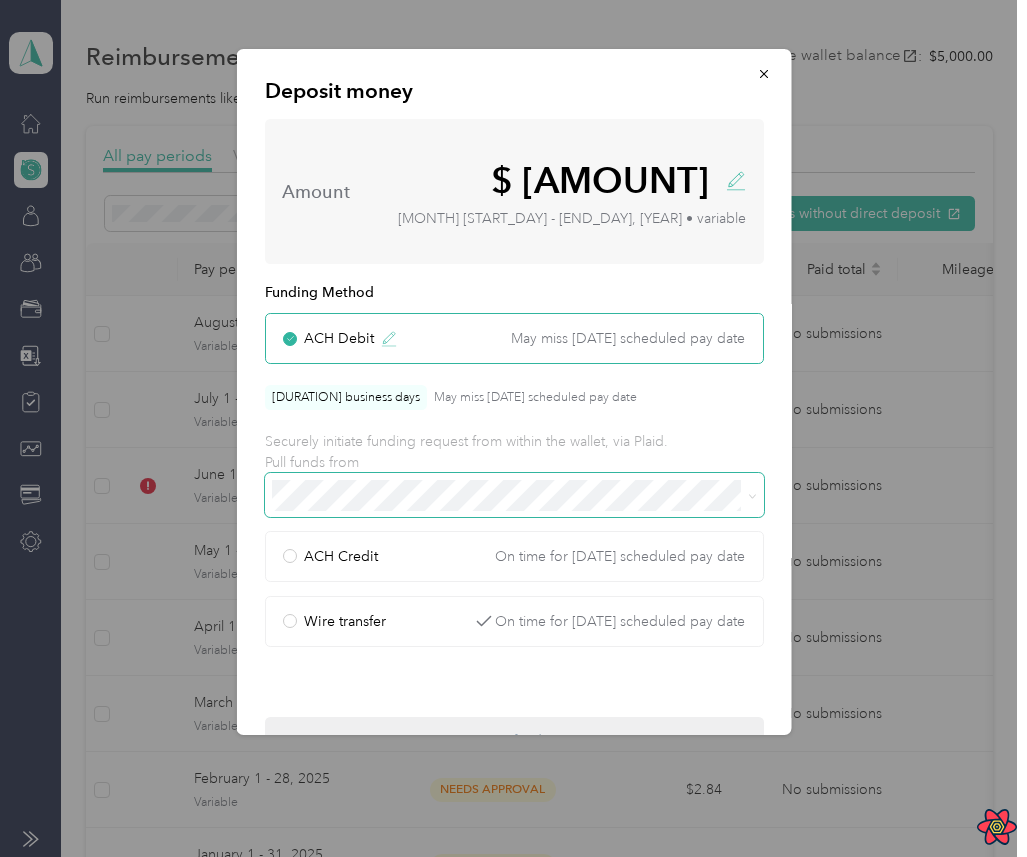 click at bounding box center (513, 495) 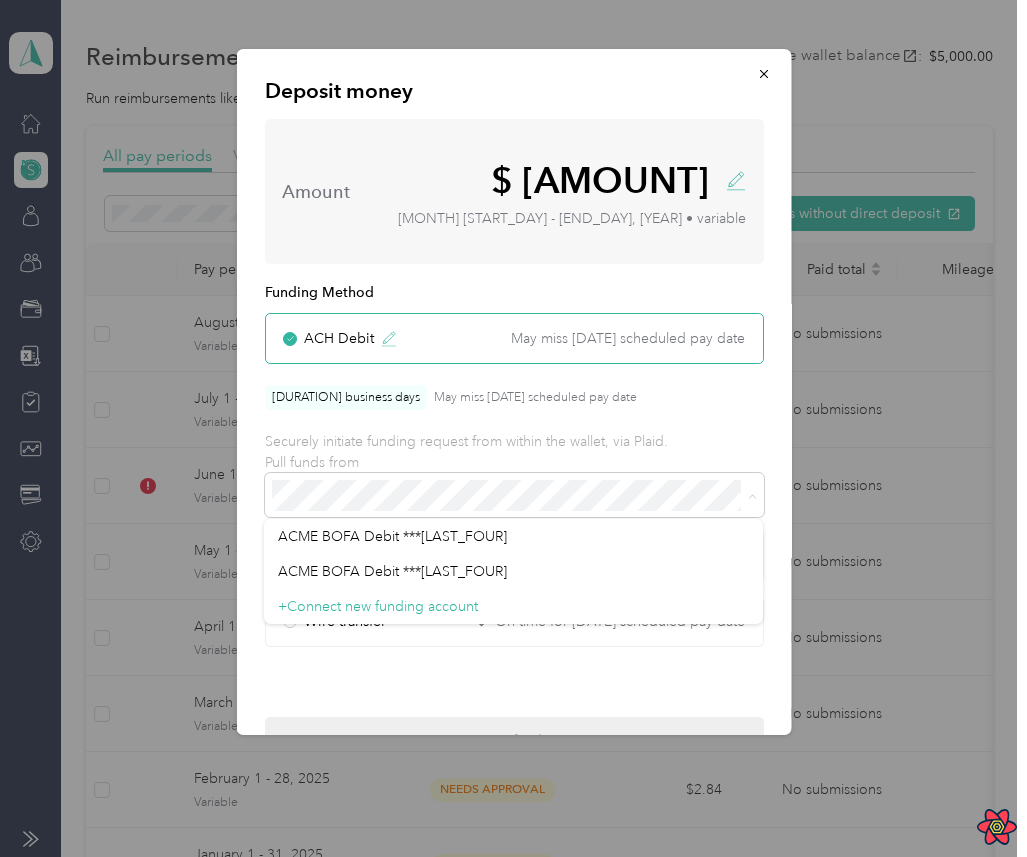 click on "Pull funds from" at bounding box center (513, 462) 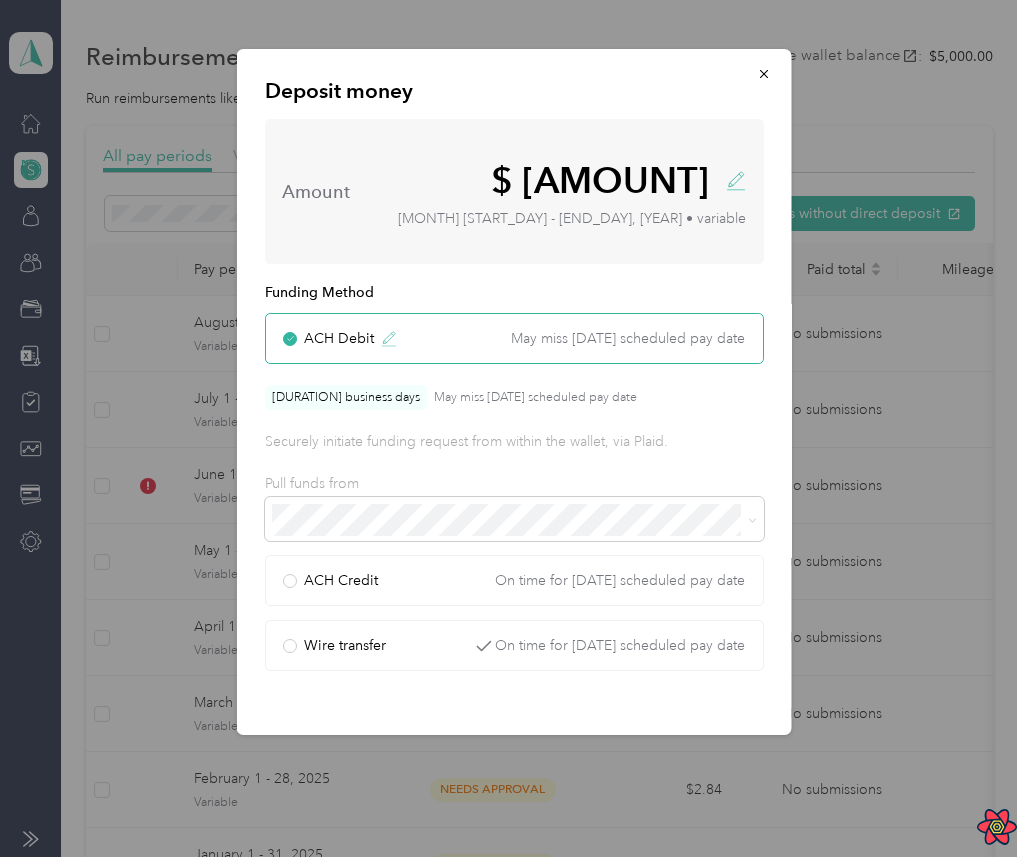 click on "Pull funds from" at bounding box center (513, 483) 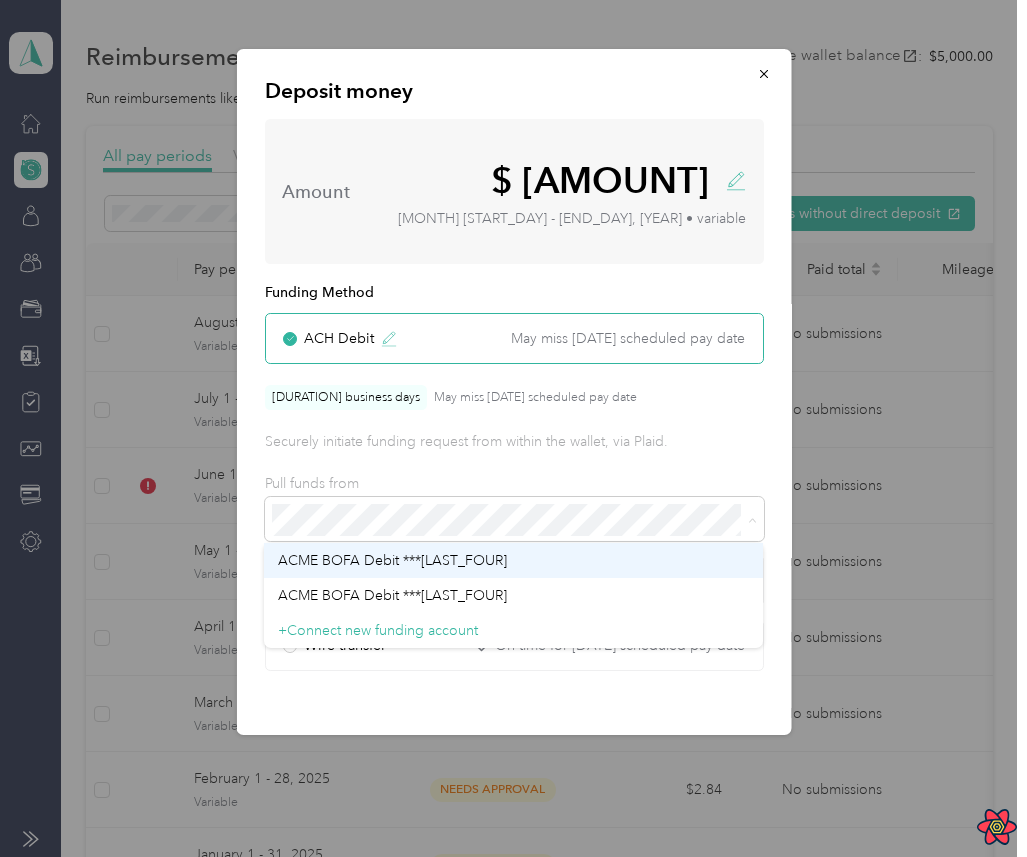 click on "ACME BOFA Debit  ***[LAST_FOUR]" at bounding box center (392, 560) 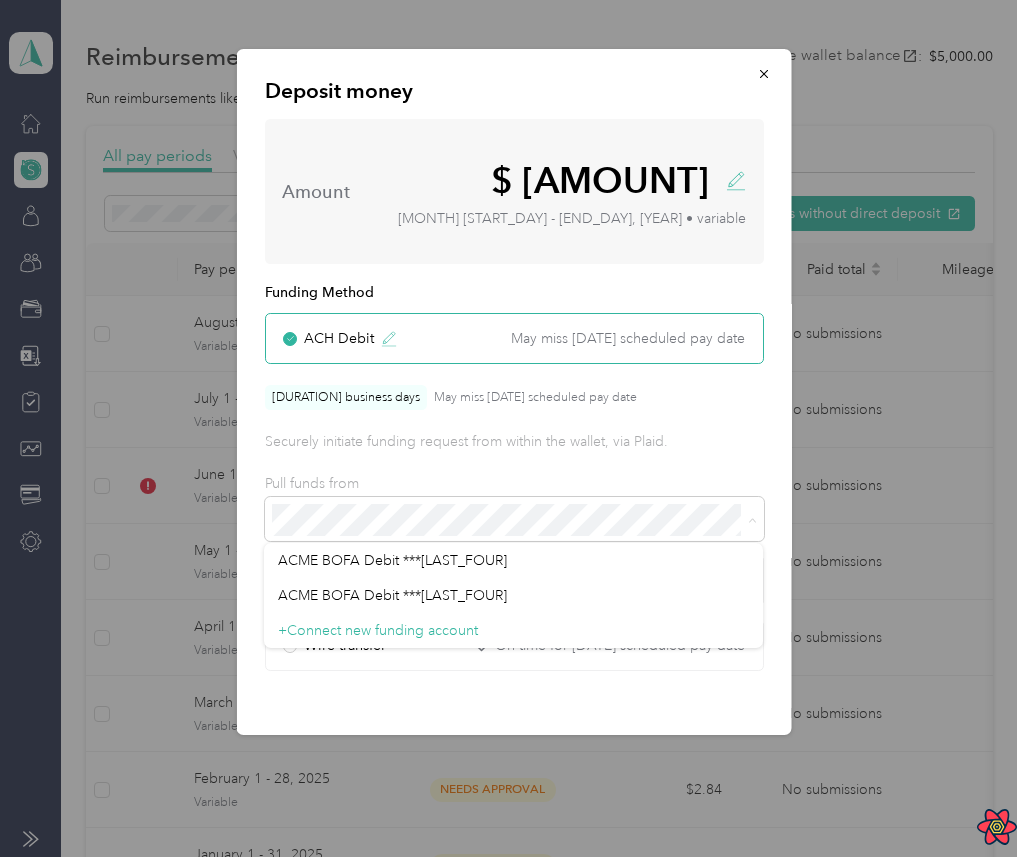click on "Pull funds from" at bounding box center (513, 483) 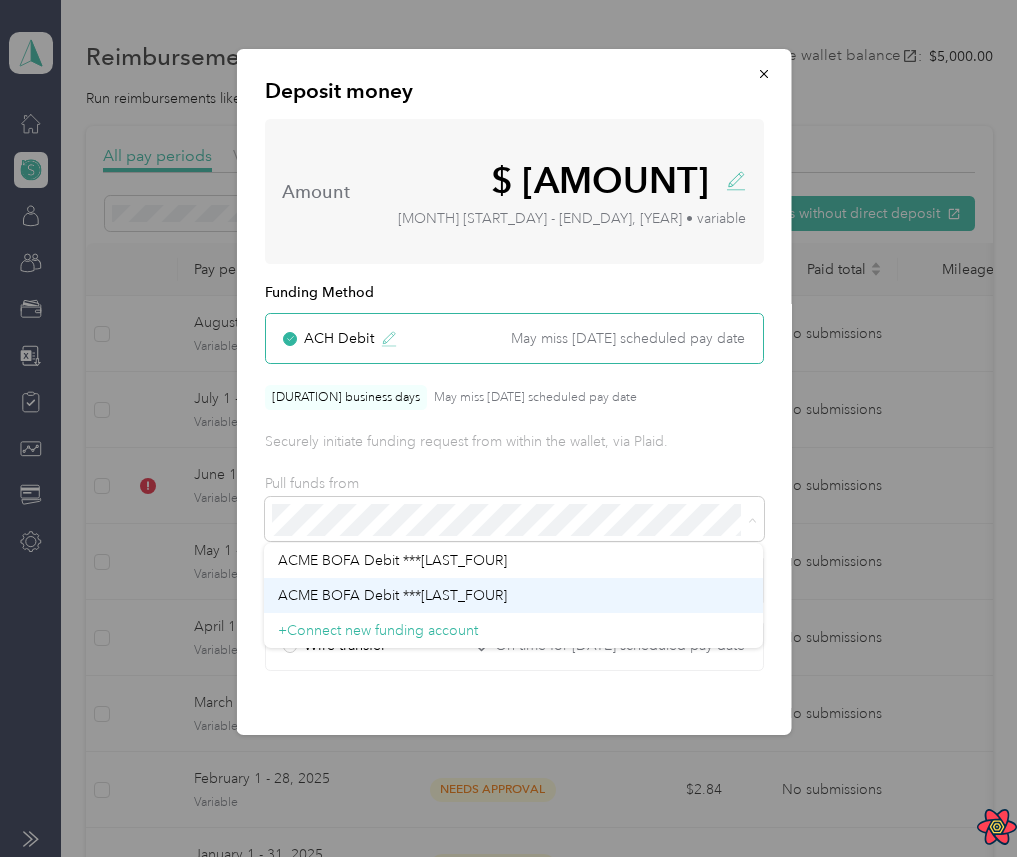 click on "ACME BOFA Debit  ***[LAST_FOUR]" at bounding box center (392, 595) 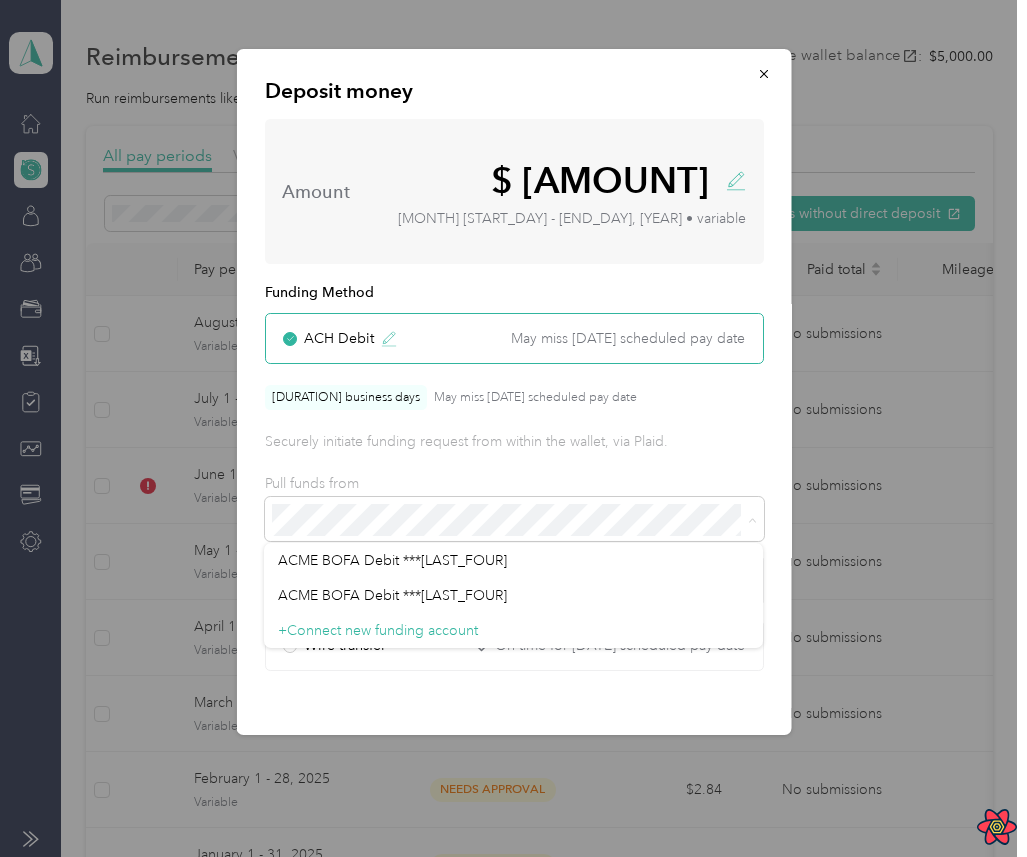 click on "Pull funds from" at bounding box center [513, 483] 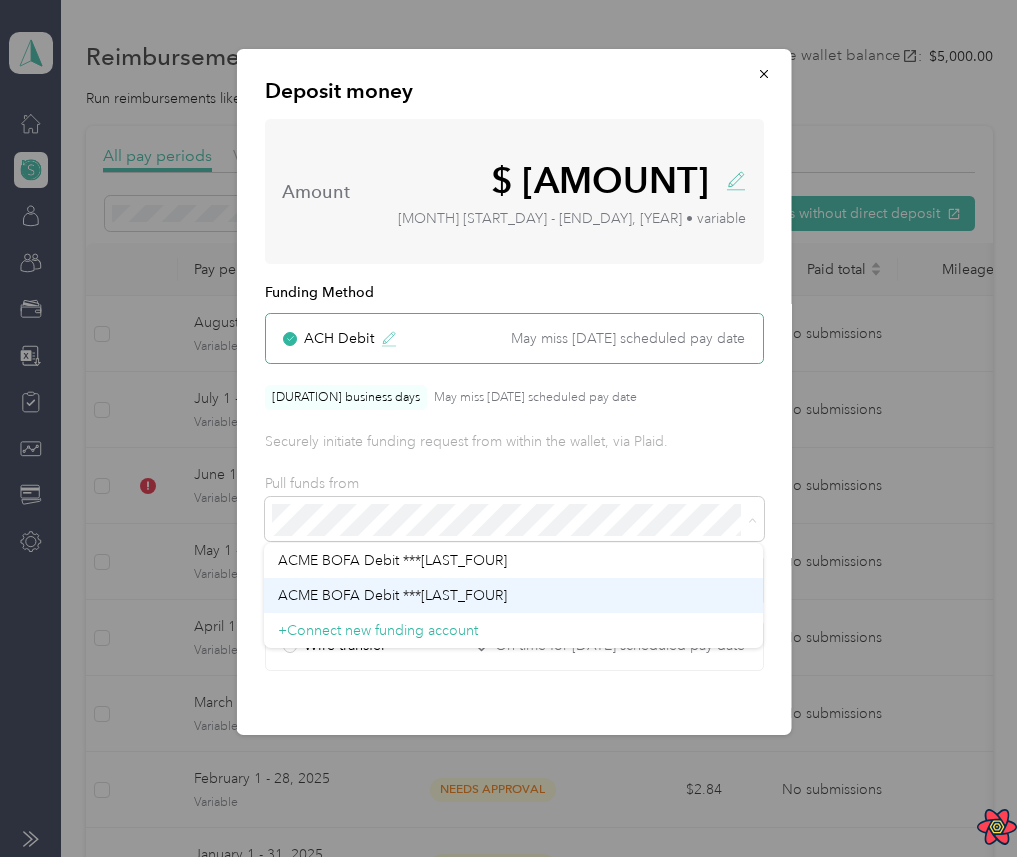 click on "ACME BOFA Debit  ***[LAST_FOUR]" at bounding box center [392, 595] 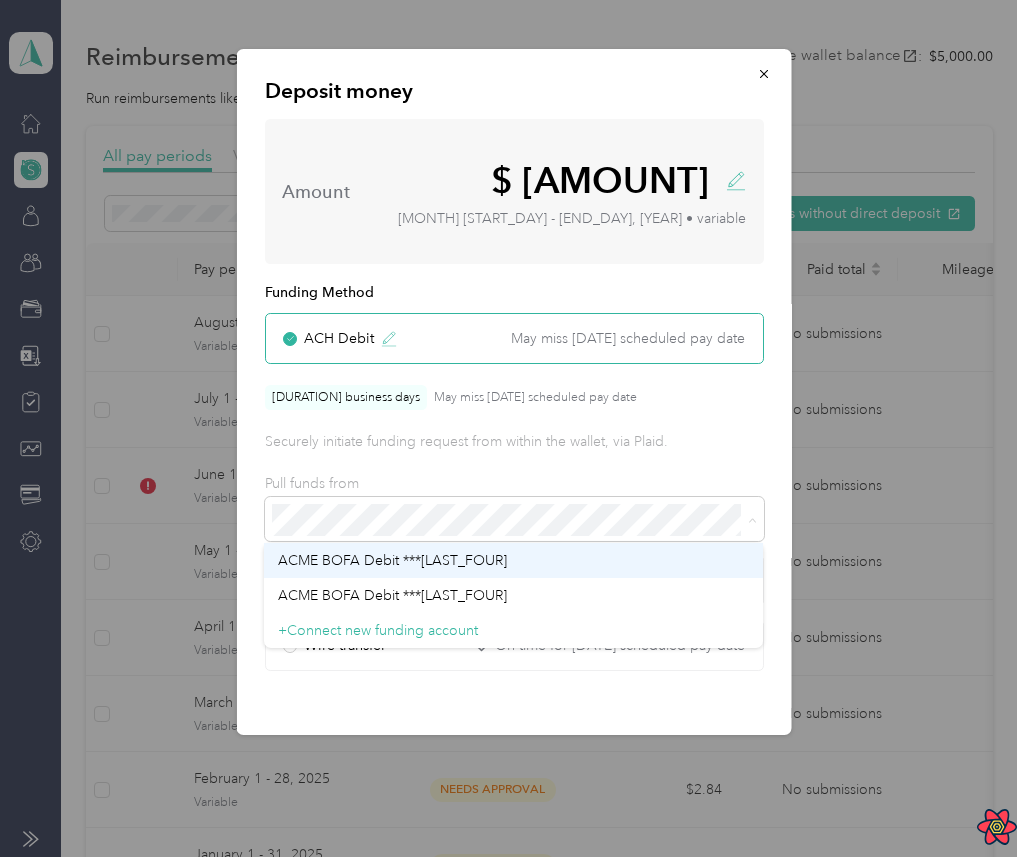click on "ACME BOFA Debit  ***[LAST_FOUR]" at bounding box center (392, 560) 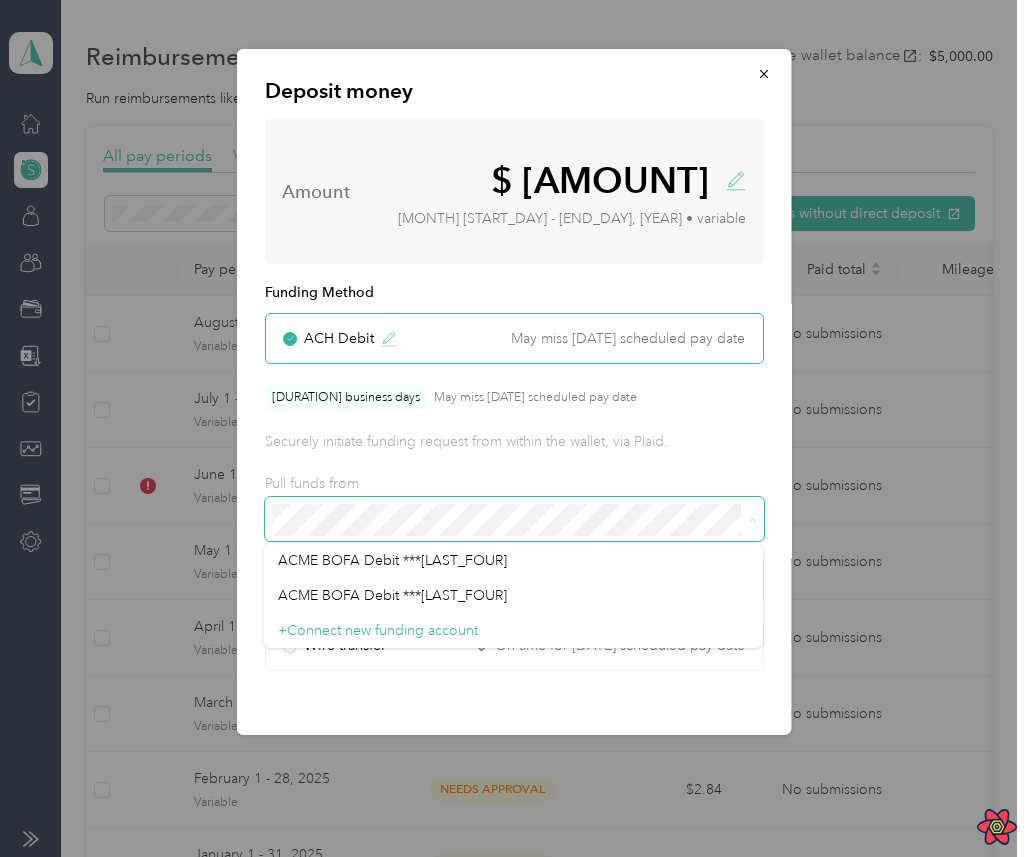 click at bounding box center (513, 519) 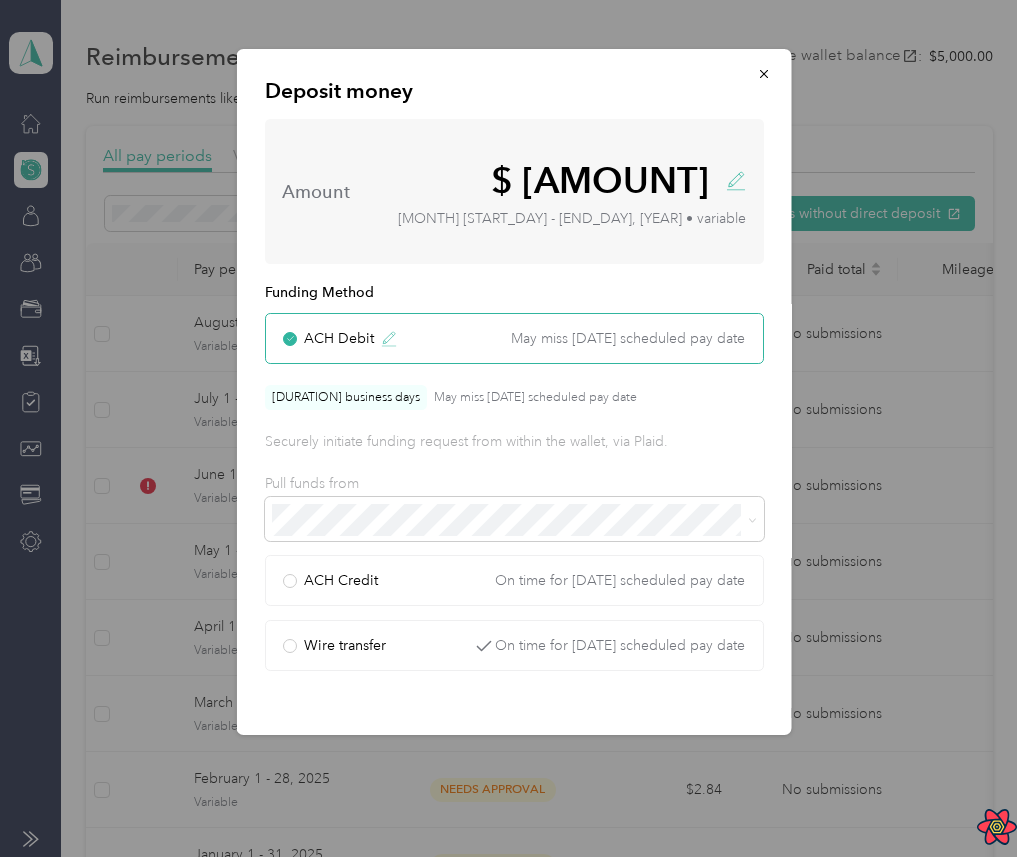 click on "Pull funds from" at bounding box center (513, 483) 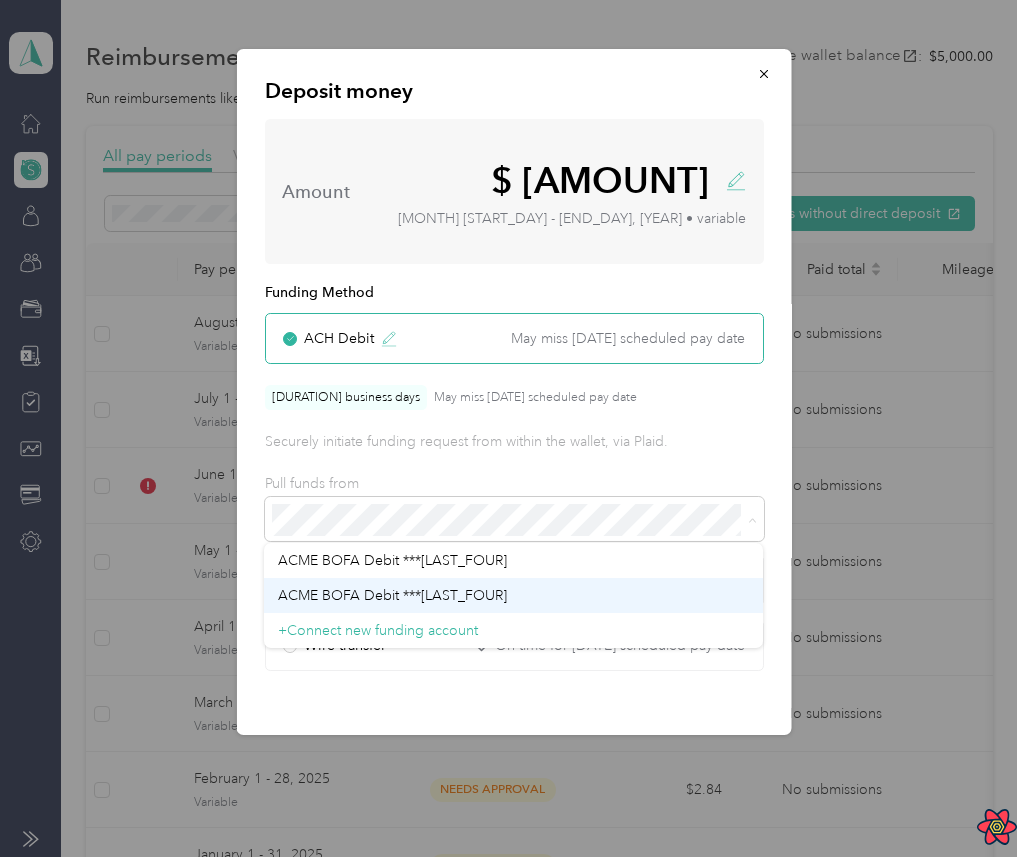 click on "ACME BOFA Debit  ***[LAST_FOUR]" at bounding box center [513, 595] 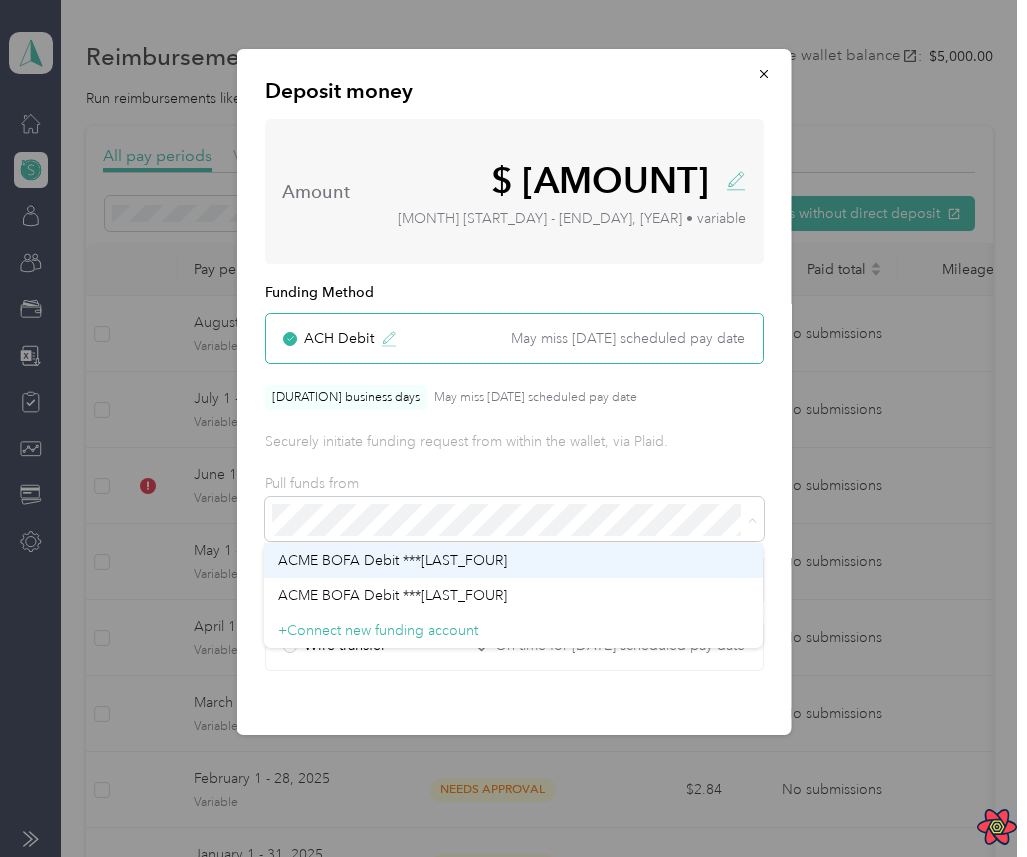 click on "ACME BOFA Debit  ***[LAST_FOUR]" at bounding box center (513, 560) 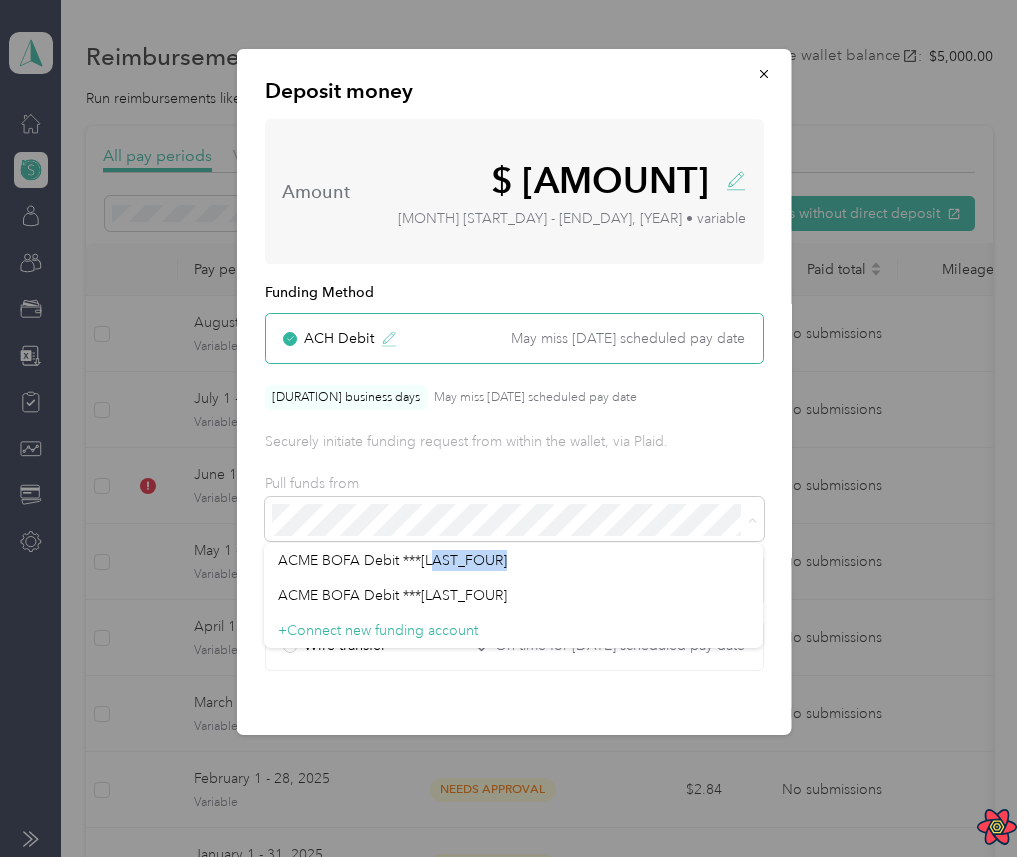 click on "Pull funds from" at bounding box center (513, 483) 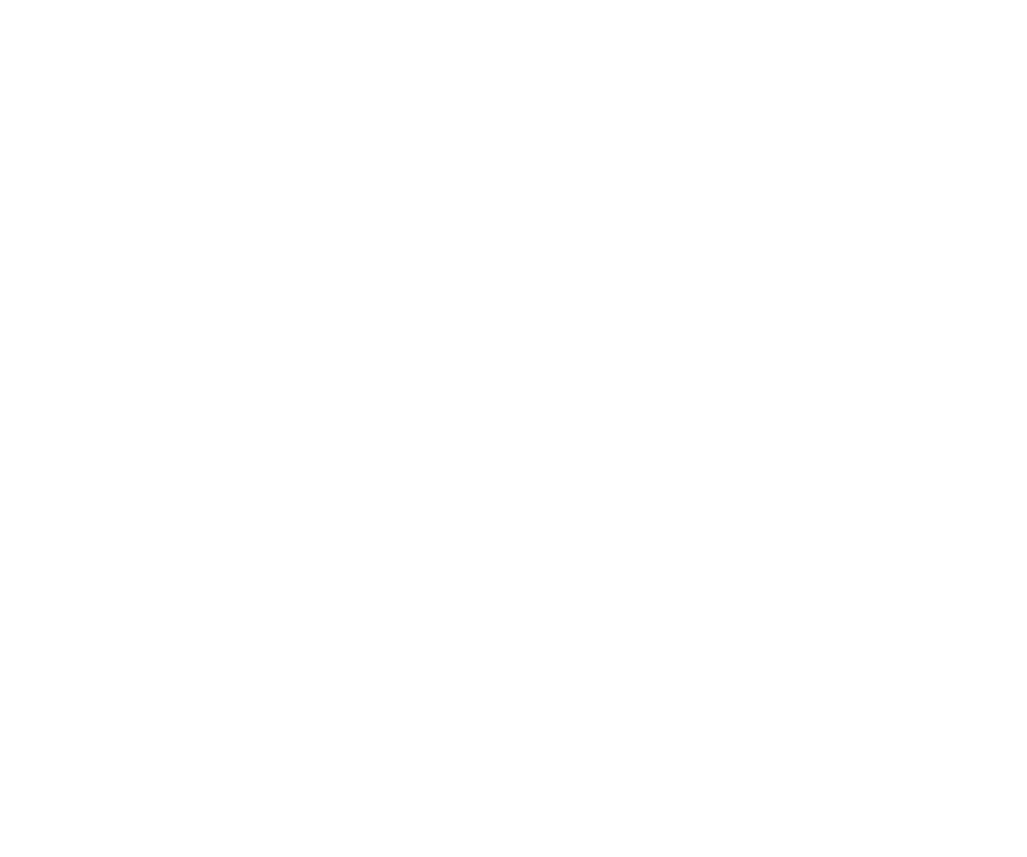 scroll, scrollTop: 0, scrollLeft: 0, axis: both 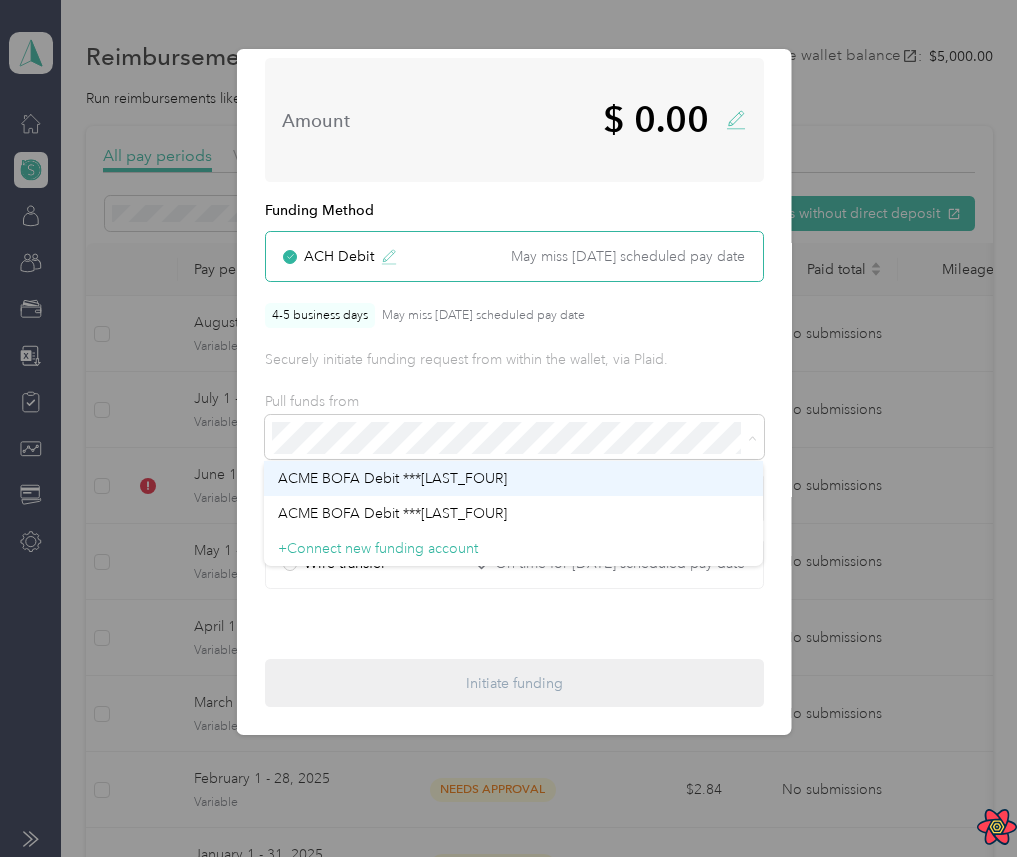 click on "ACME BOFA Debit  ***[LAST_FOUR]" at bounding box center [513, 478] 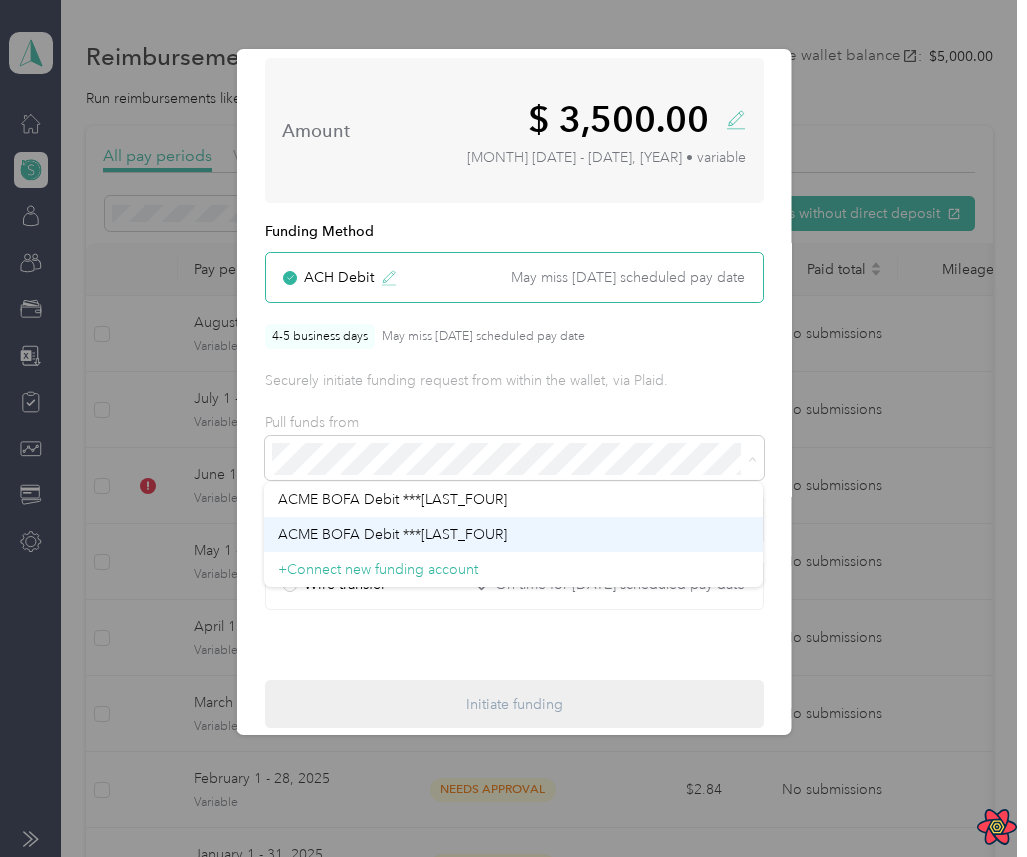 click on "ACME BOFA Debit  ***[LAST_FOUR]" at bounding box center (513, 534) 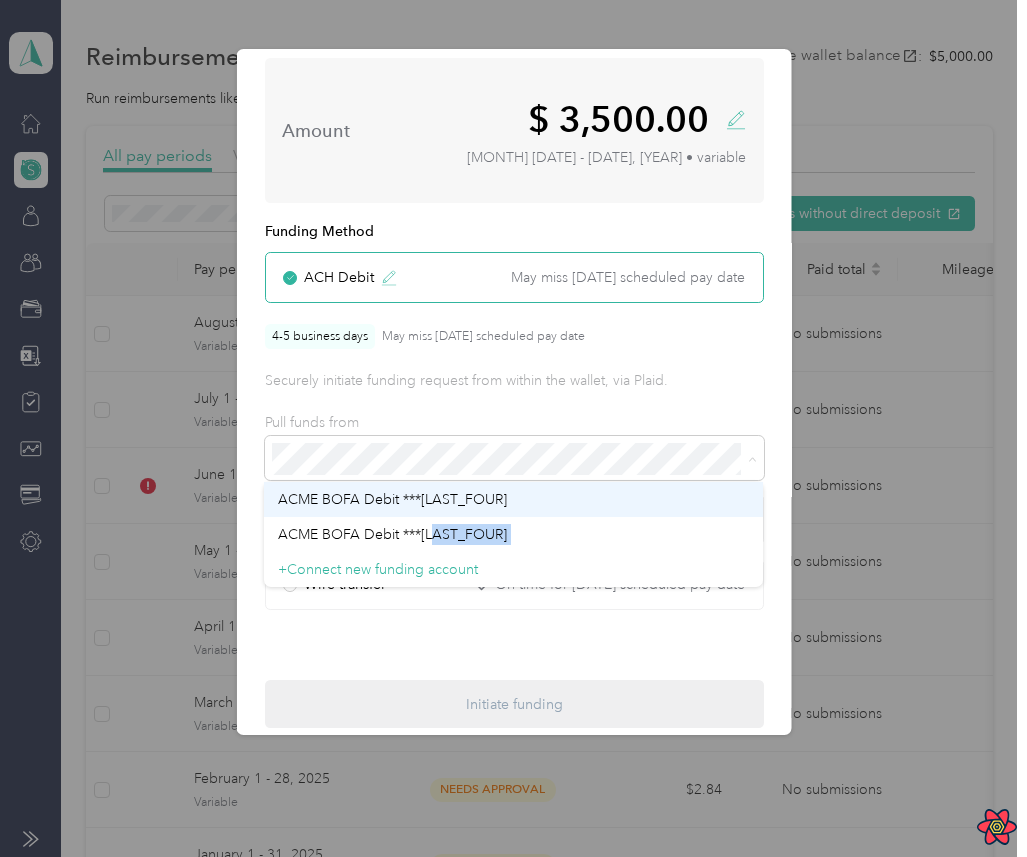 type 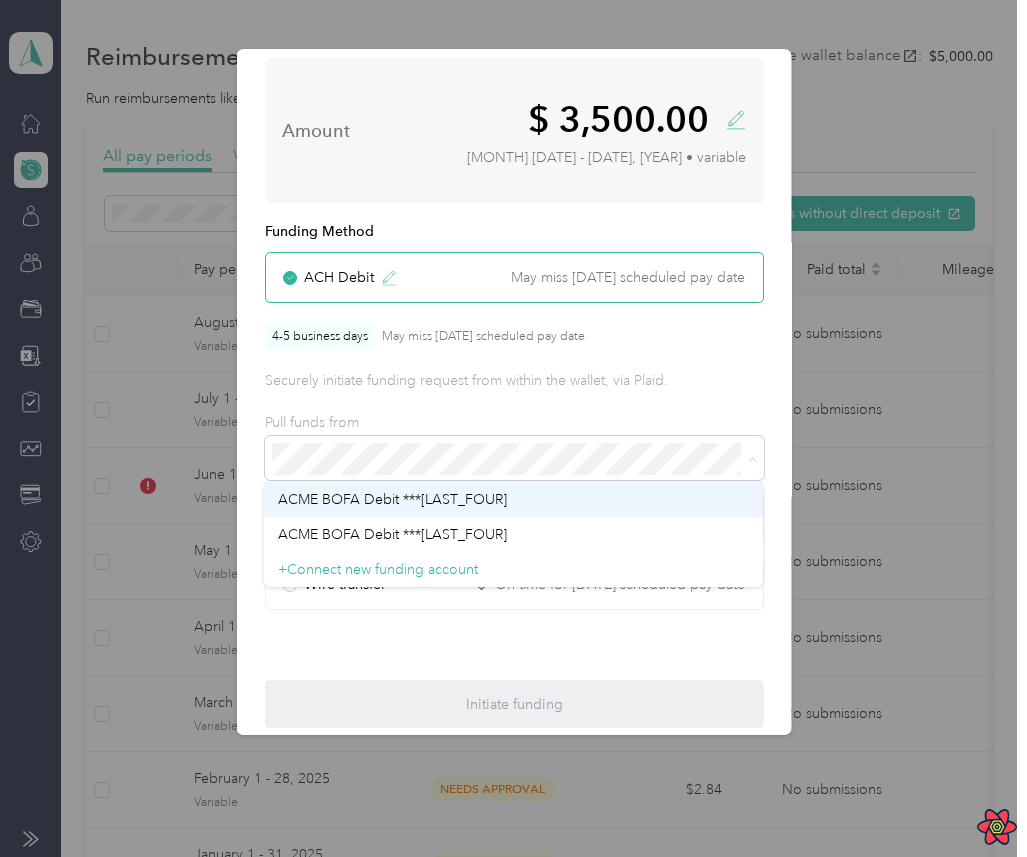 click on "ACME BOFA Debit  ***[LAST_FOUR]" at bounding box center [513, 499] 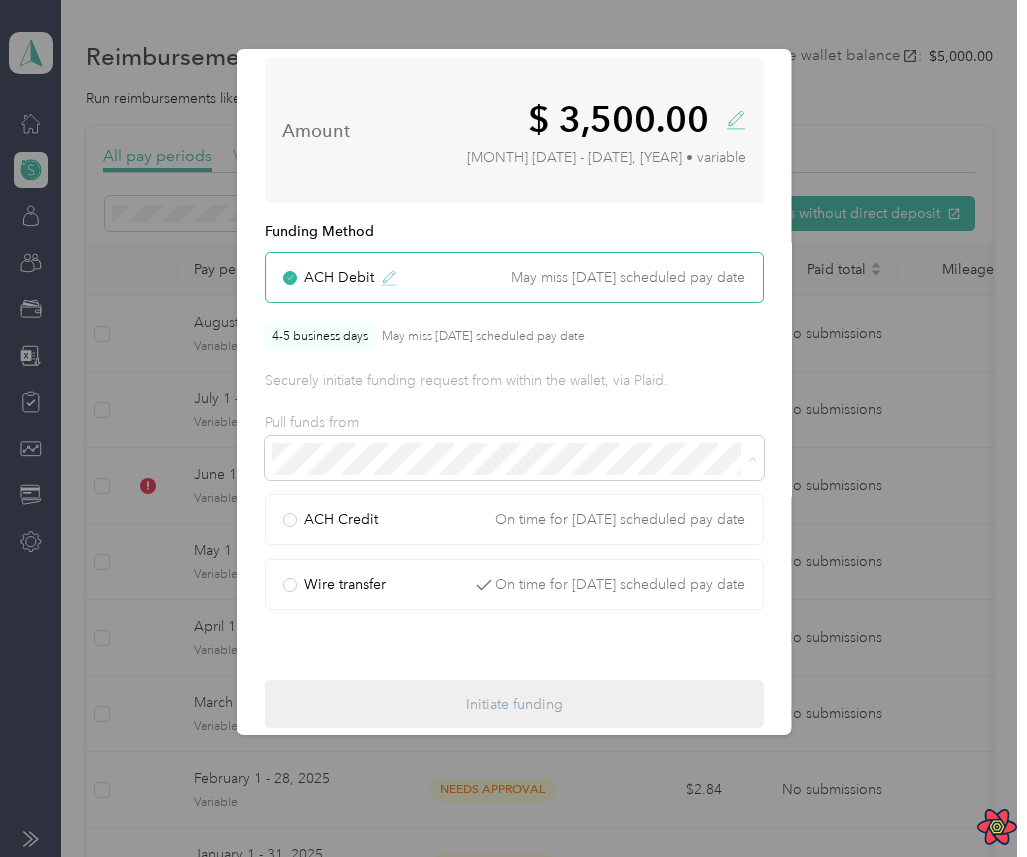 click on "ACME BOFA Debit  ***[LAST_FOUR]" at bounding box center [513, 534] 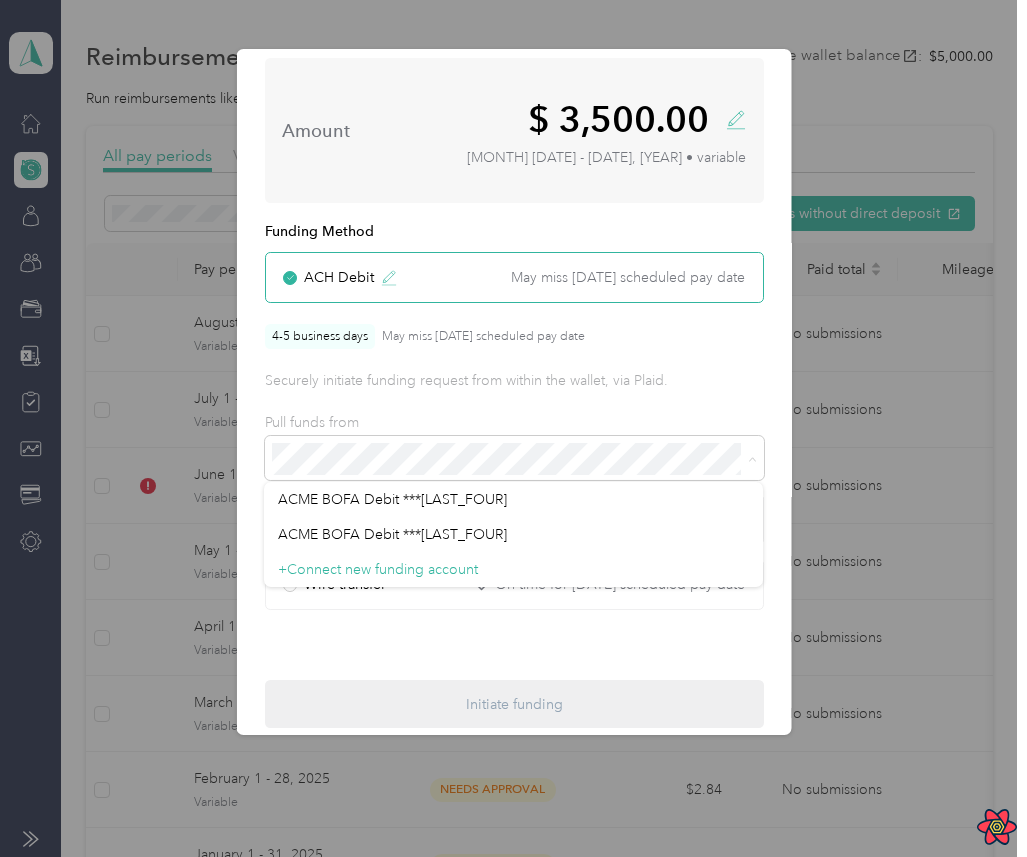 click on "4-5 business days May miss July 28th scheduled pay date Securely initiate funding request from within the wallet, via Plaid. Pull funds from" at bounding box center [513, 391] 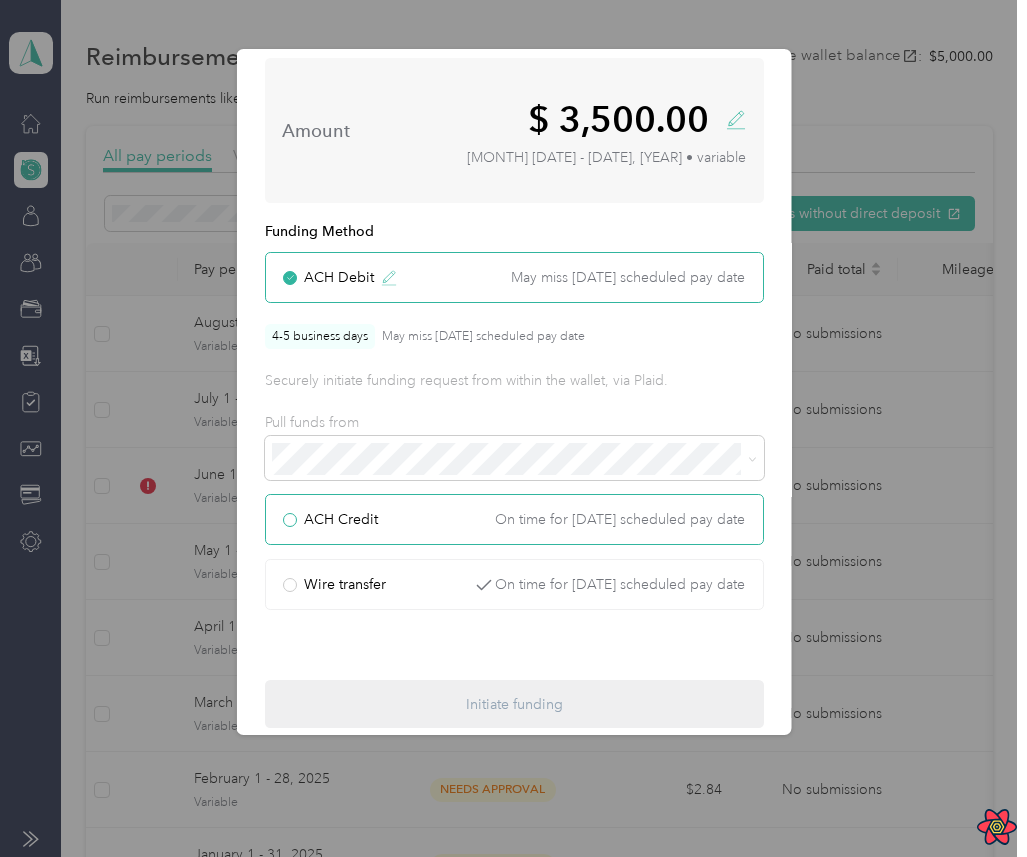 click on "ACH Credit On time for July 28th scheduled pay date" at bounding box center (513, 519) 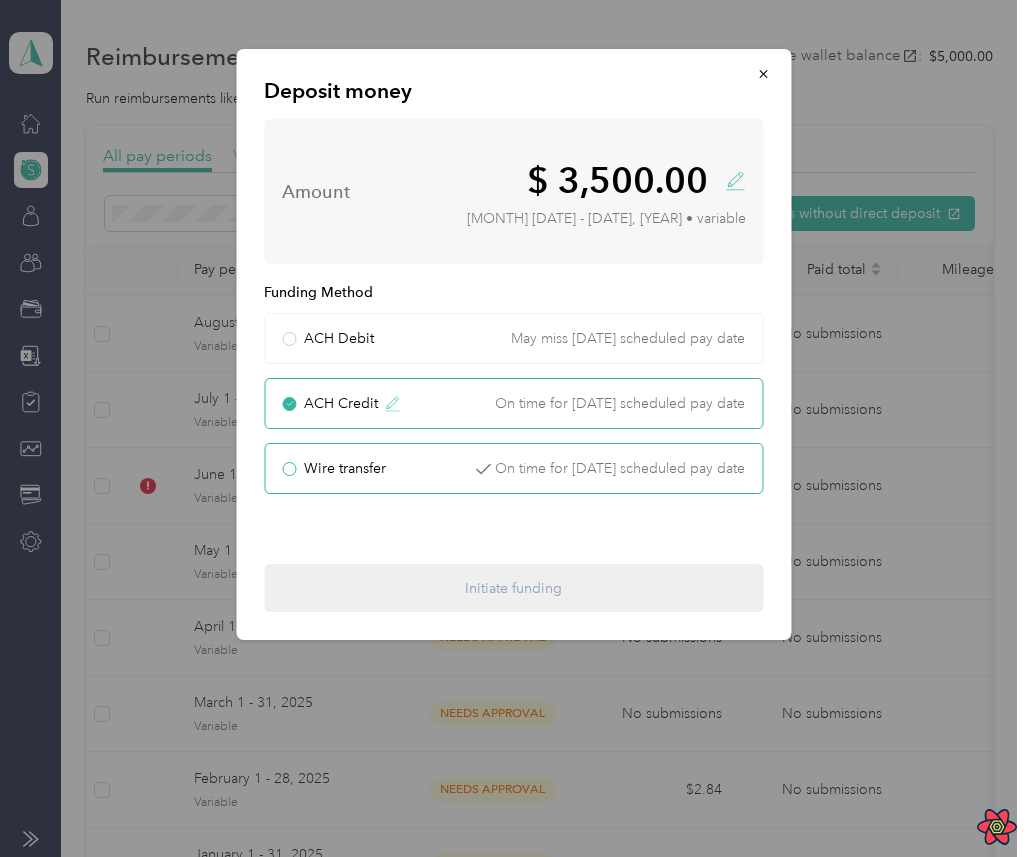 click 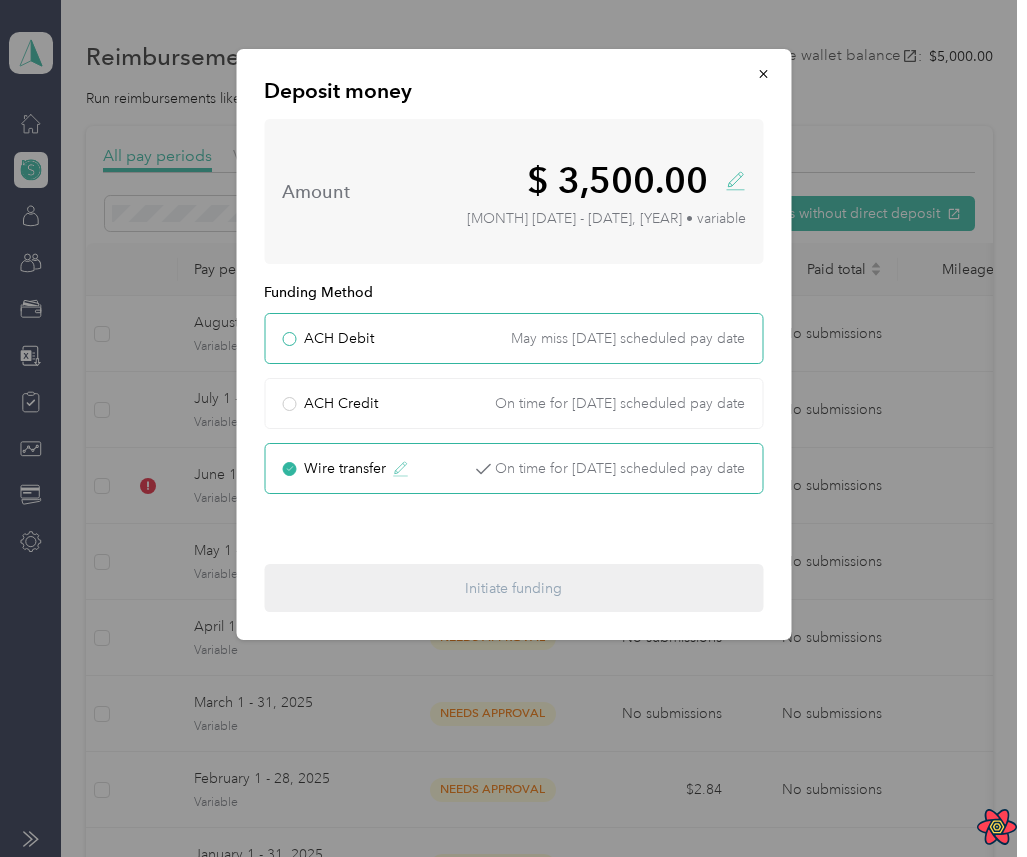 click on "May miss [DATE] scheduled pay date" at bounding box center (628, 338) 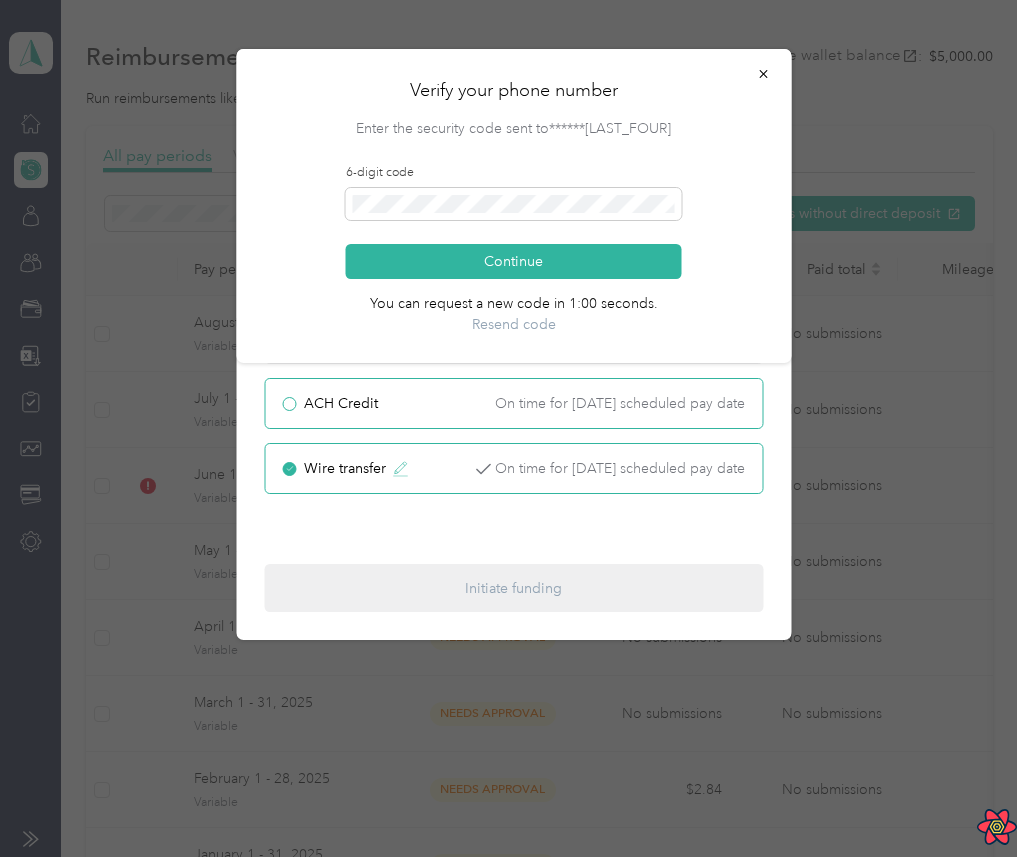 click on "ACH Credit On time for July 28th scheduled pay date" at bounding box center (513, 403) 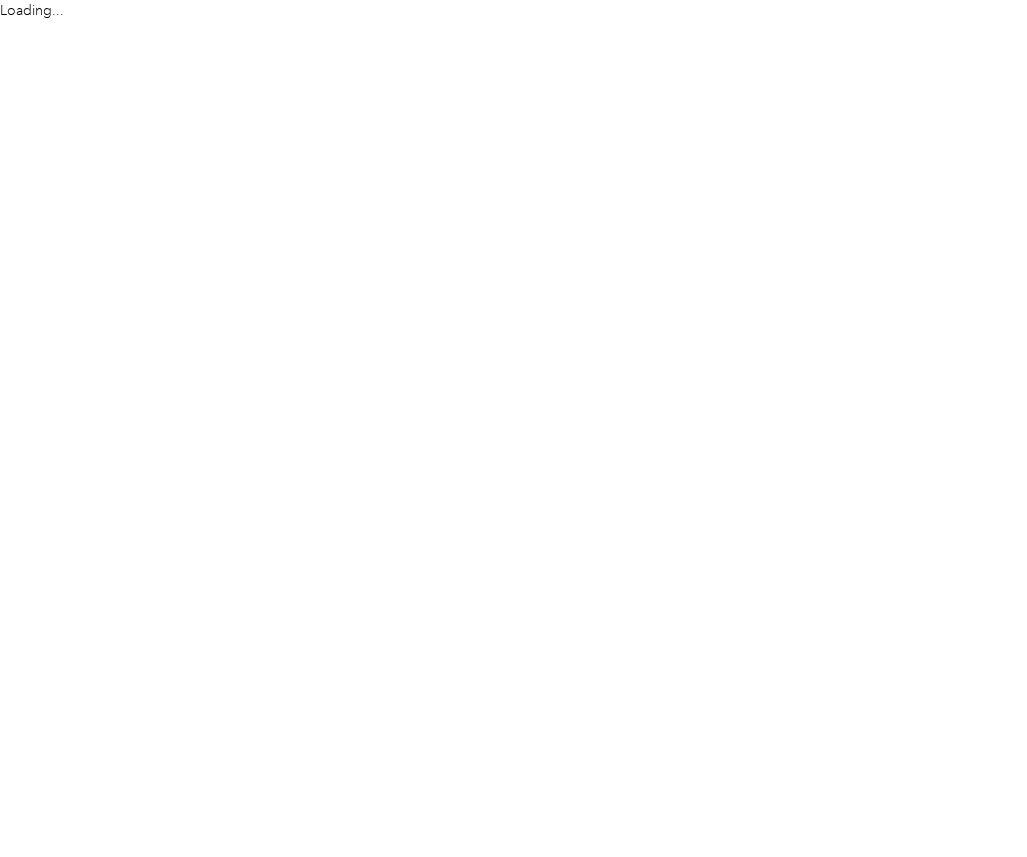 scroll, scrollTop: 0, scrollLeft: 0, axis: both 